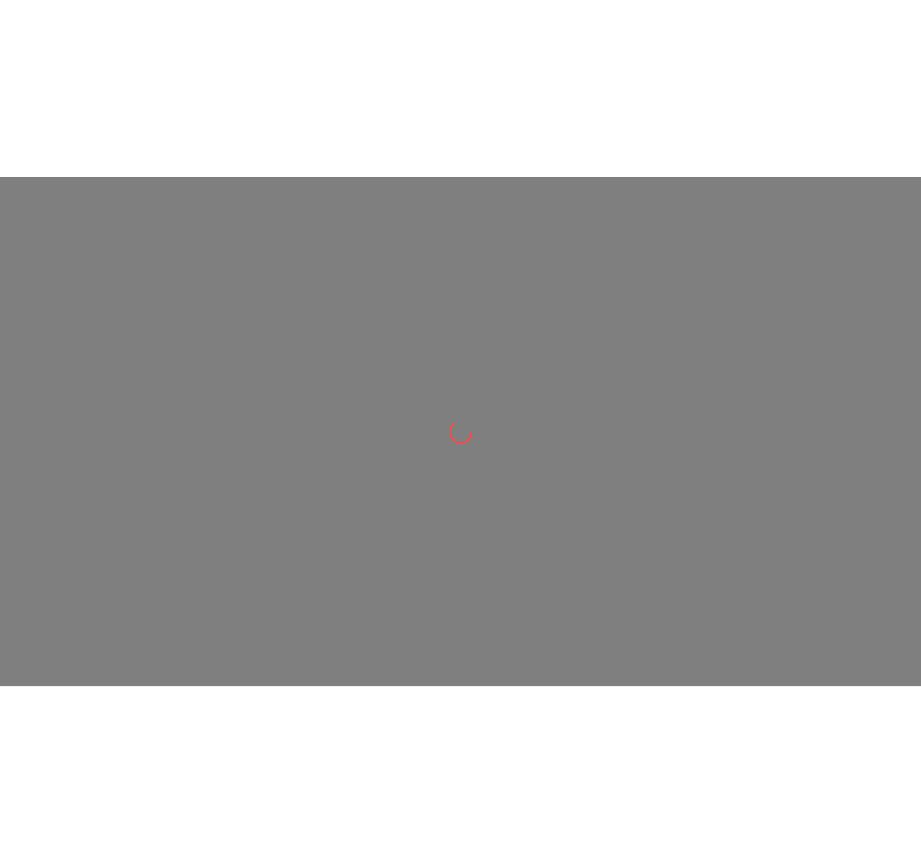 scroll, scrollTop: 0, scrollLeft: 0, axis: both 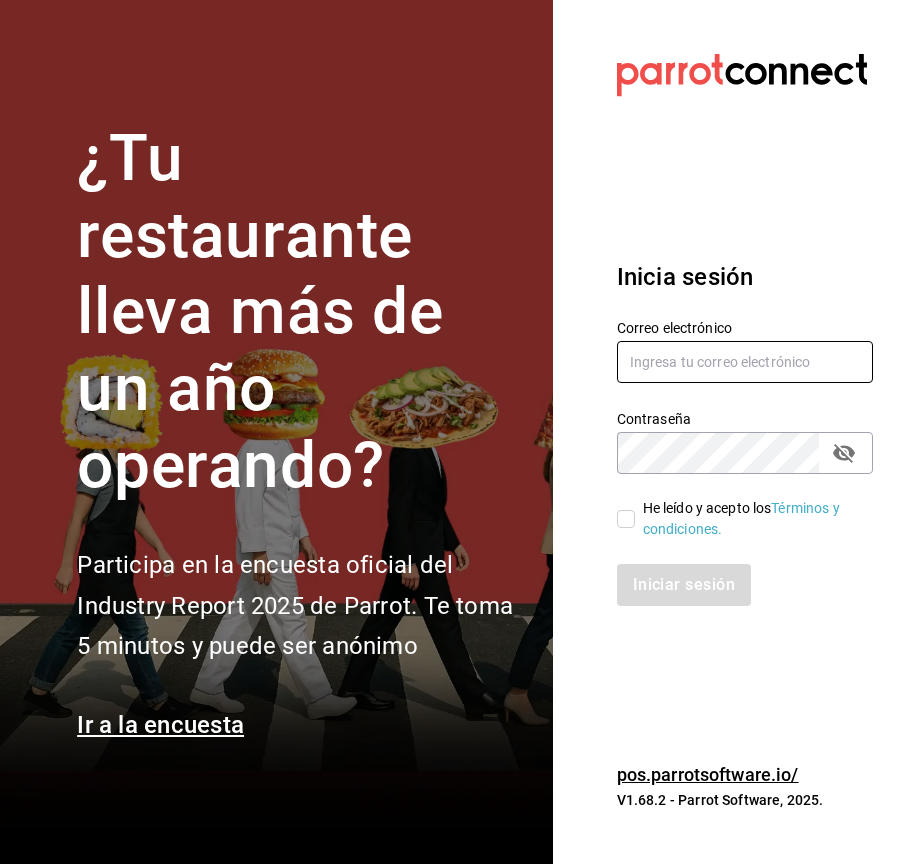 type on "lilianamedrano@playabichis.mx" 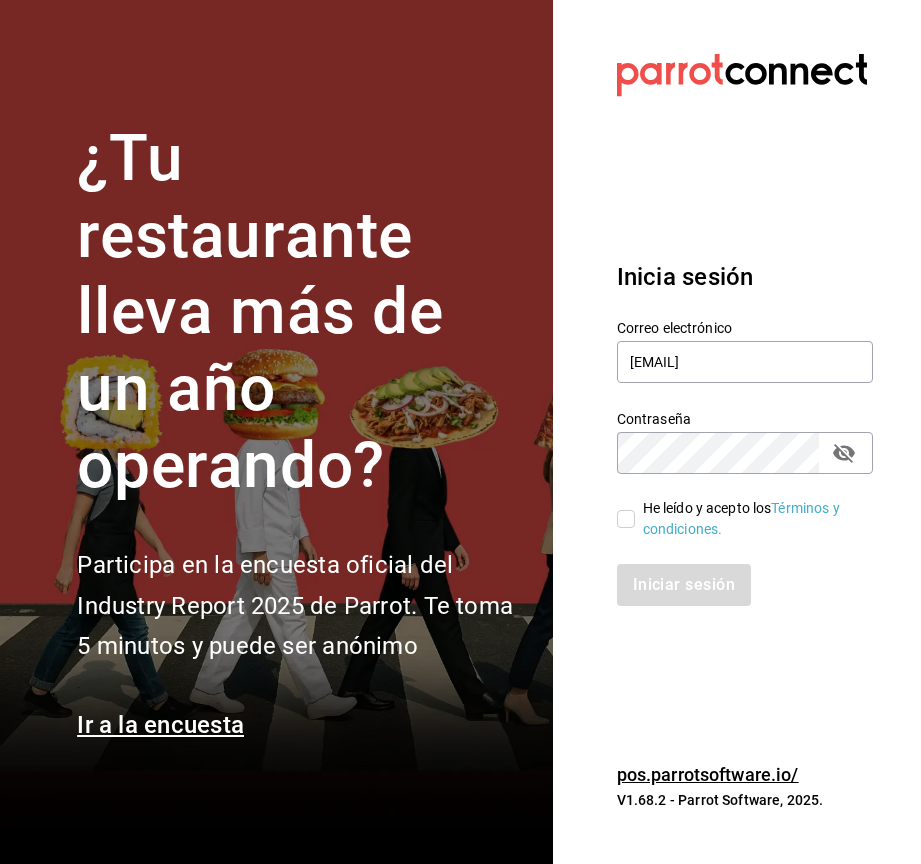 click on "He leído y acepto los  Términos y condiciones." at bounding box center (626, 519) 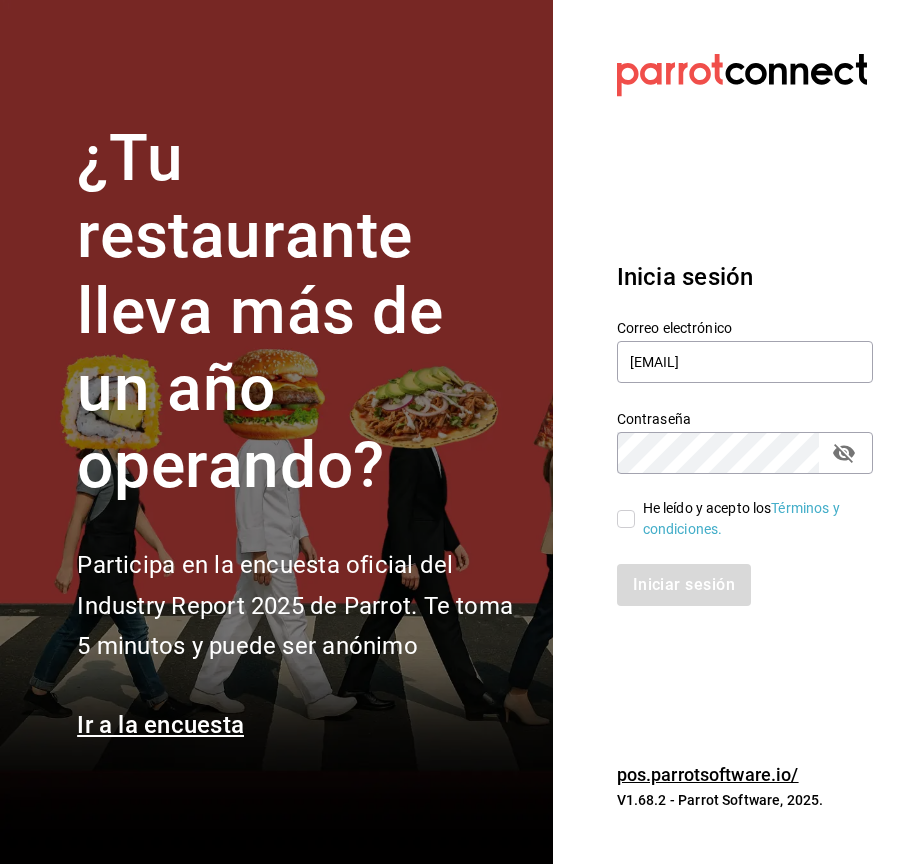 checkbox on "true" 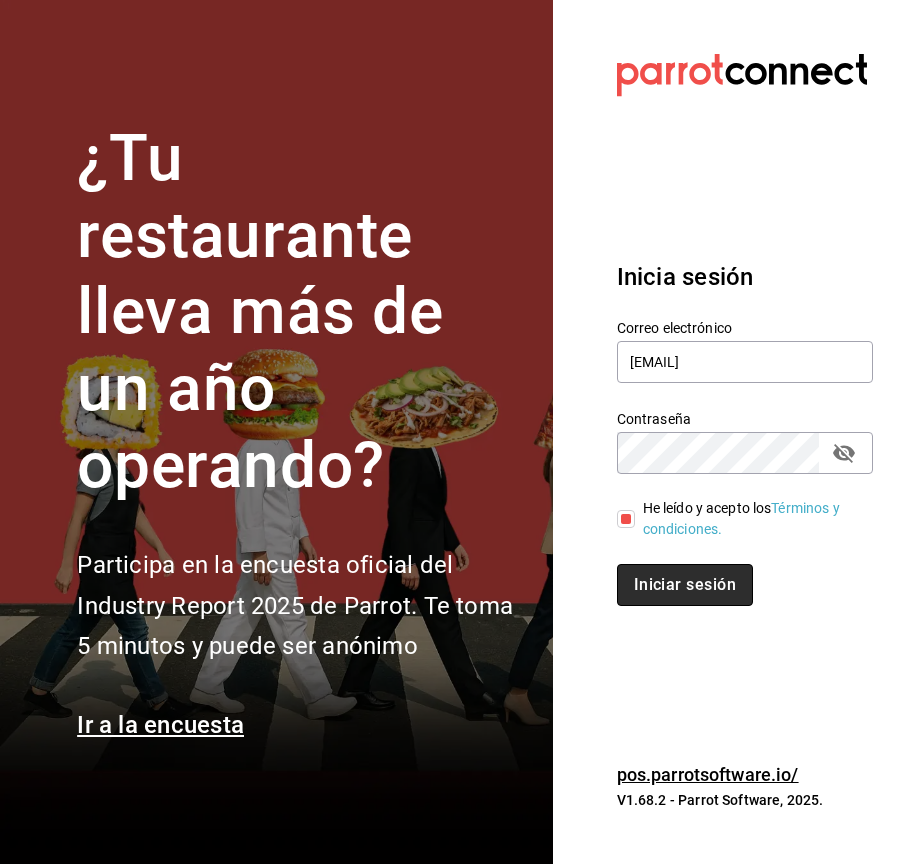 click on "Iniciar sesión" at bounding box center [685, 585] 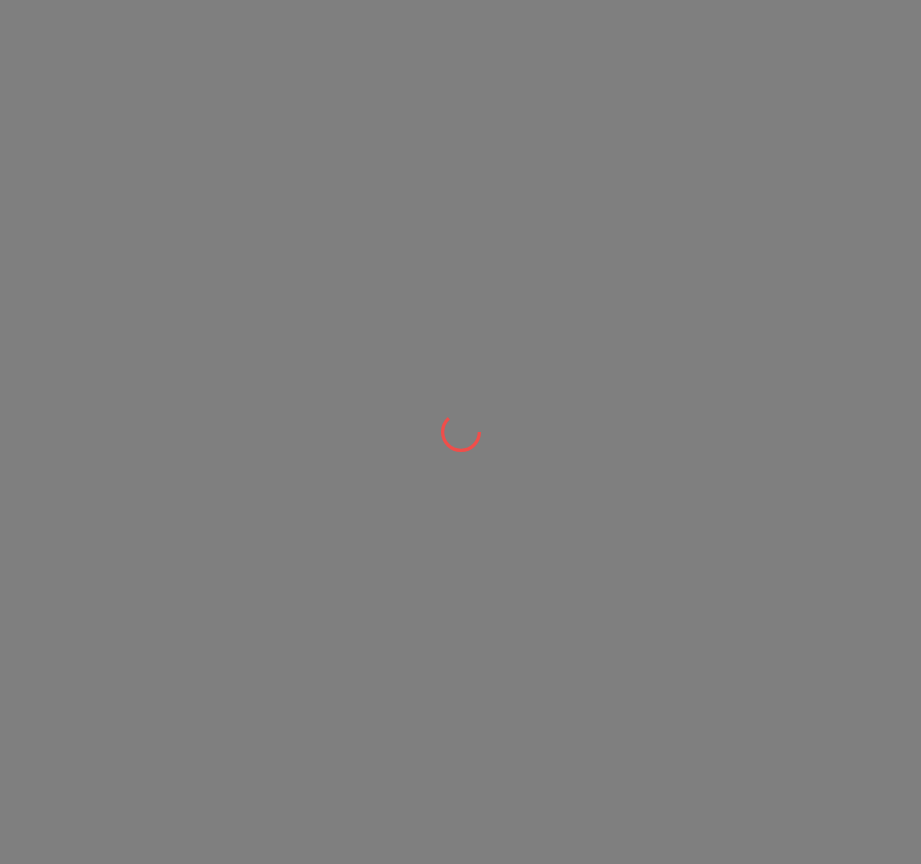 scroll, scrollTop: 0, scrollLeft: 0, axis: both 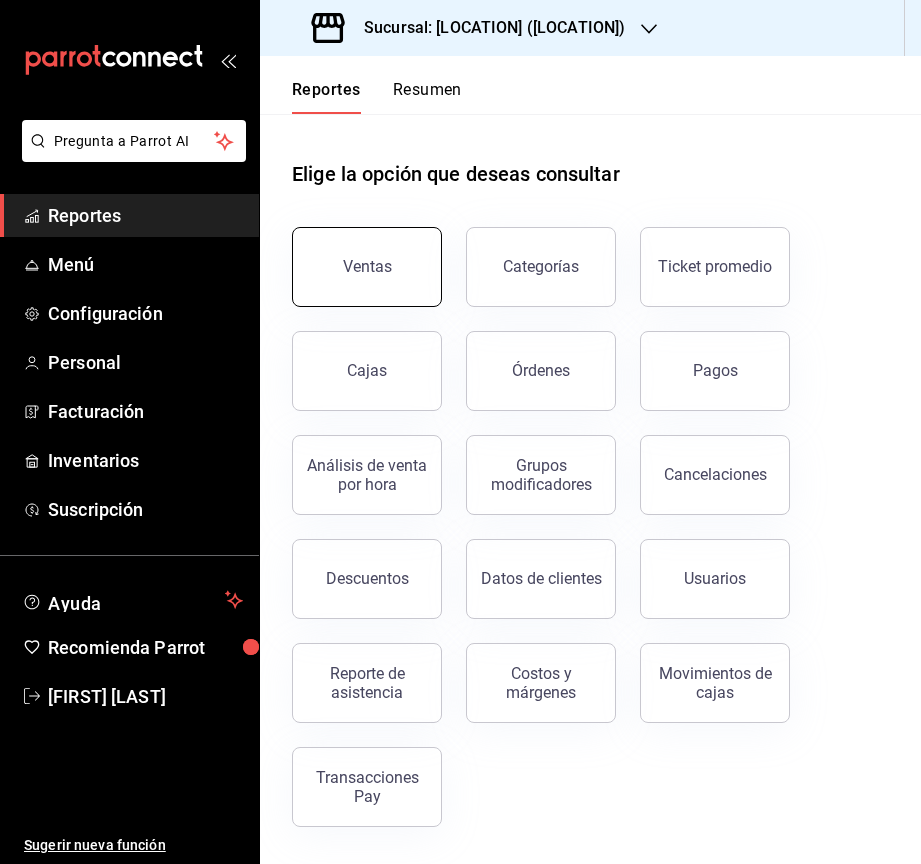 click on "Ventas" at bounding box center (367, 267) 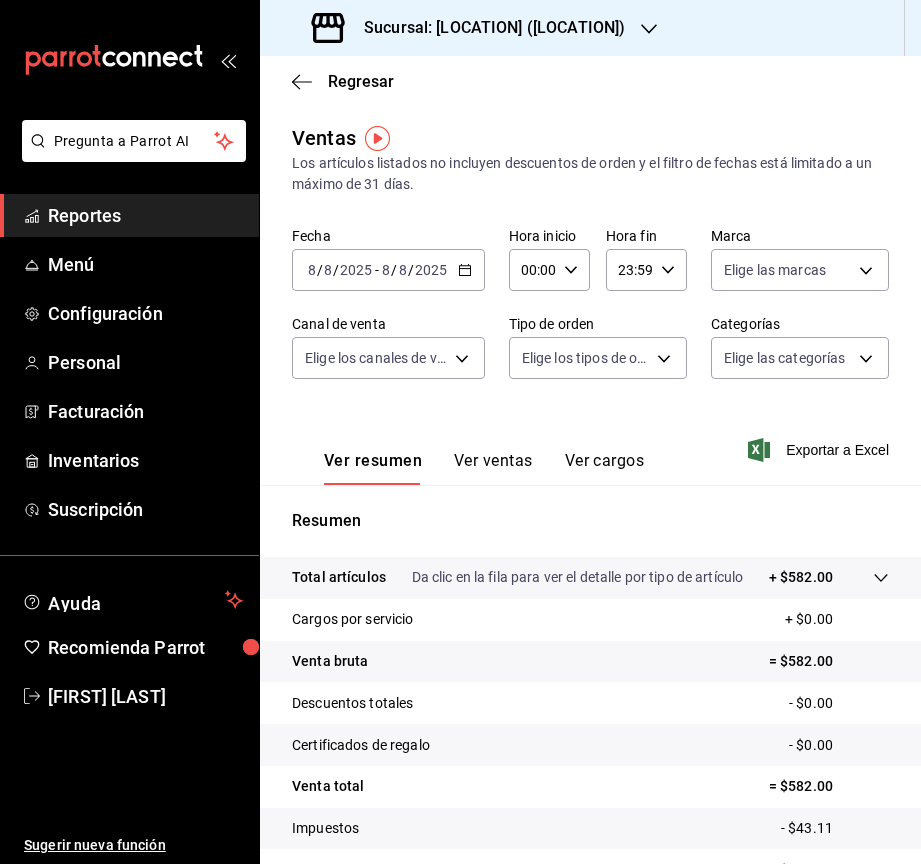 click 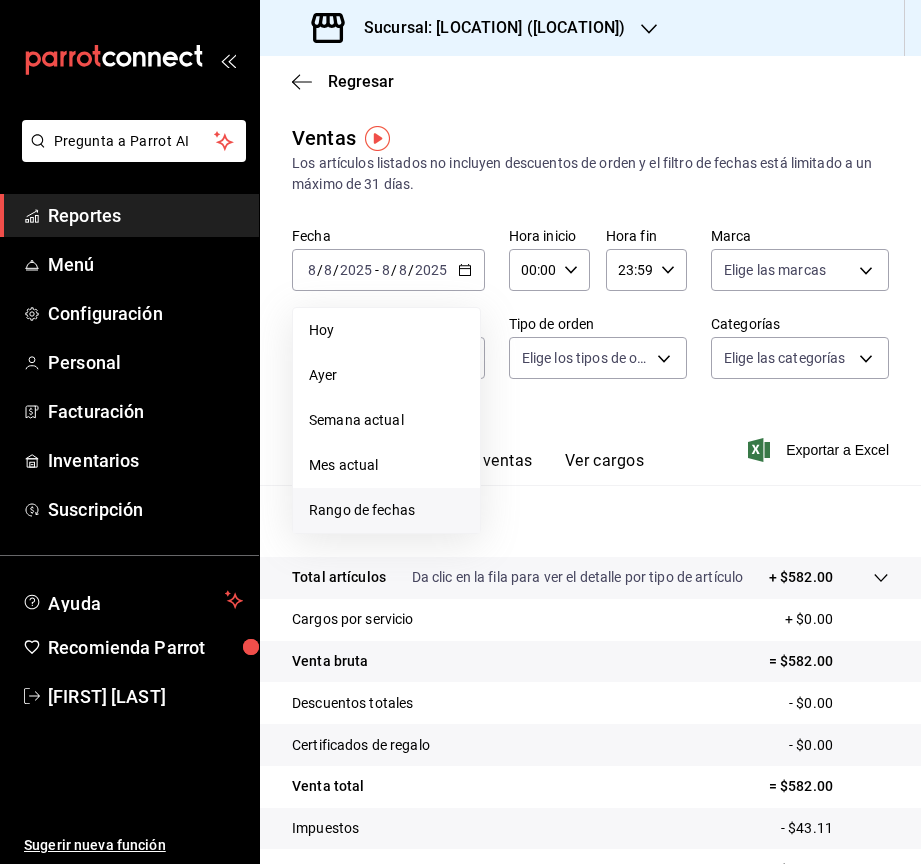 click on "Rango de fechas" at bounding box center [386, 510] 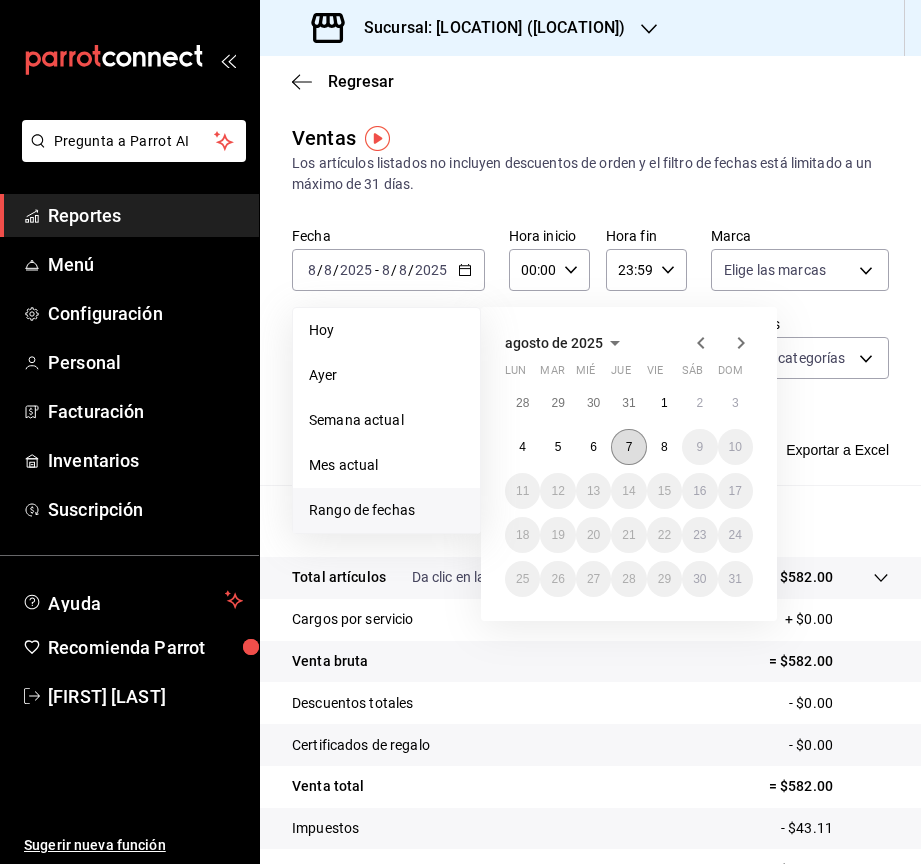 click on "7" at bounding box center [628, 447] 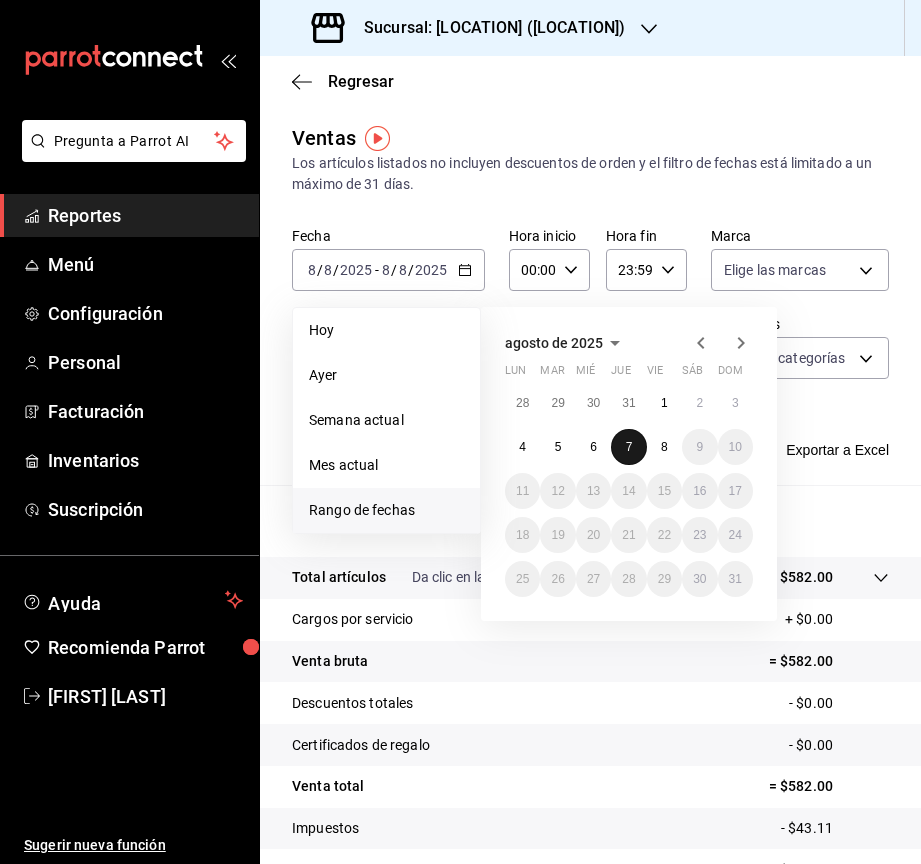 click on "7" at bounding box center [628, 447] 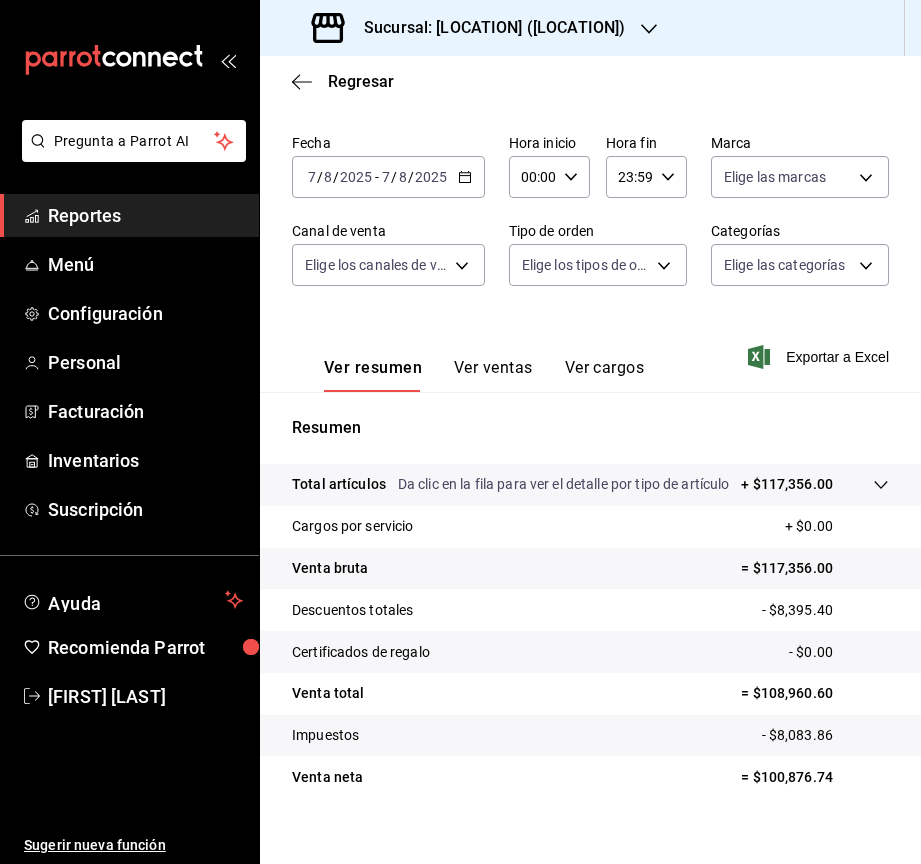 scroll, scrollTop: 115, scrollLeft: 0, axis: vertical 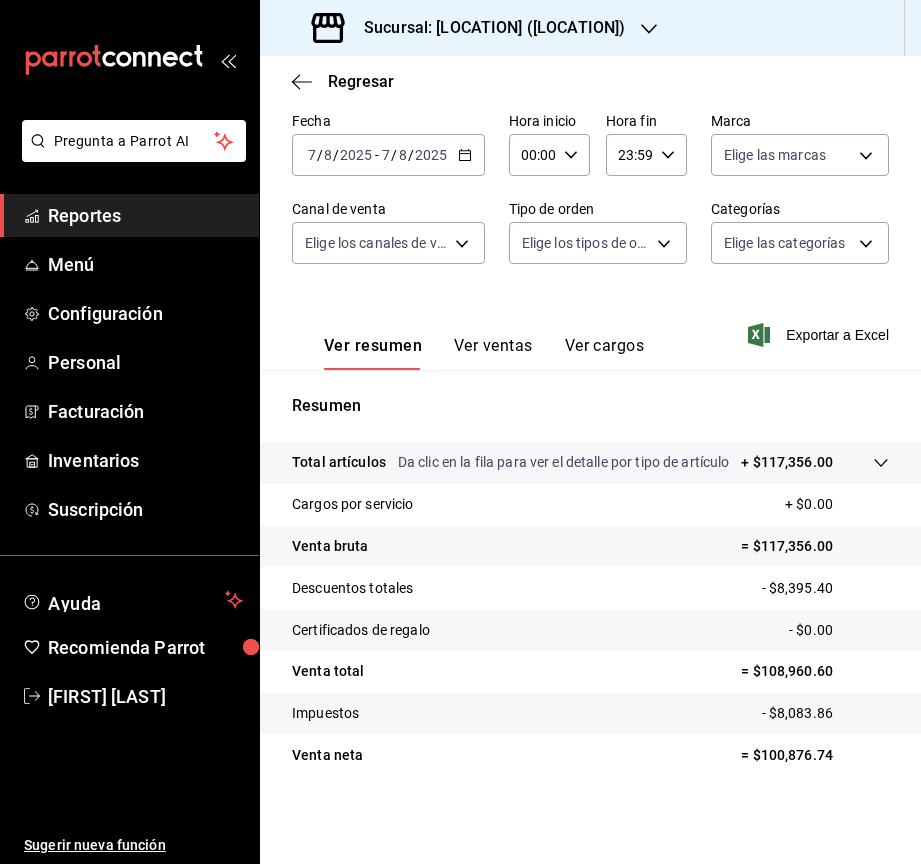 click 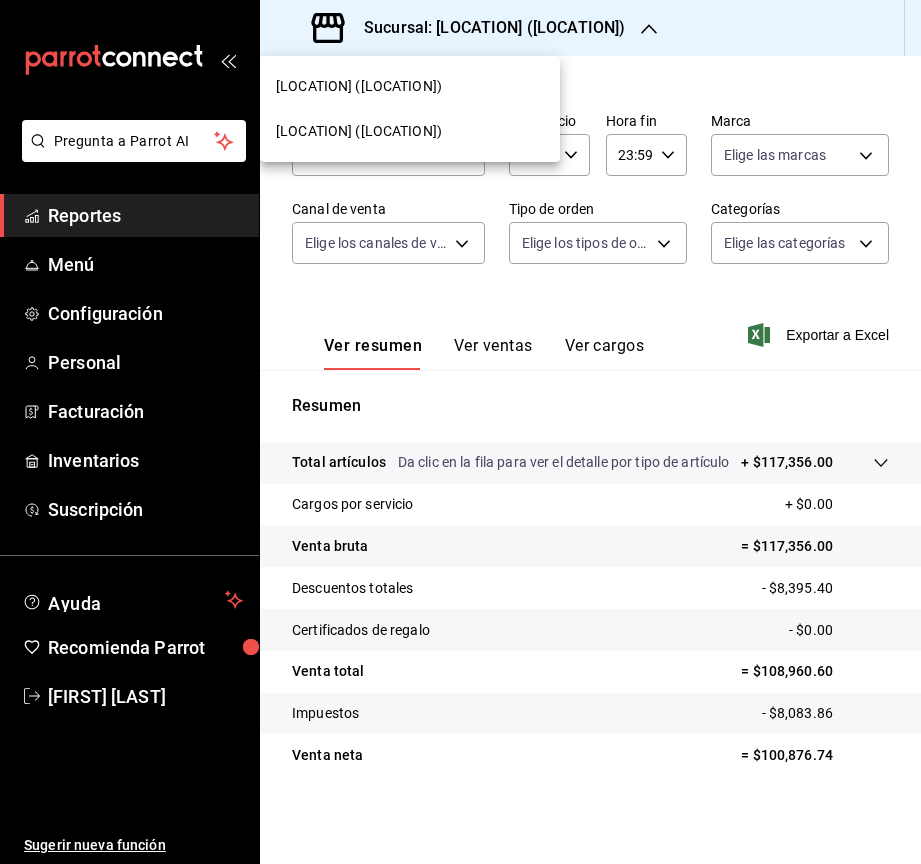 click on "[LOCATION] ([LOCATION])" at bounding box center (359, 131) 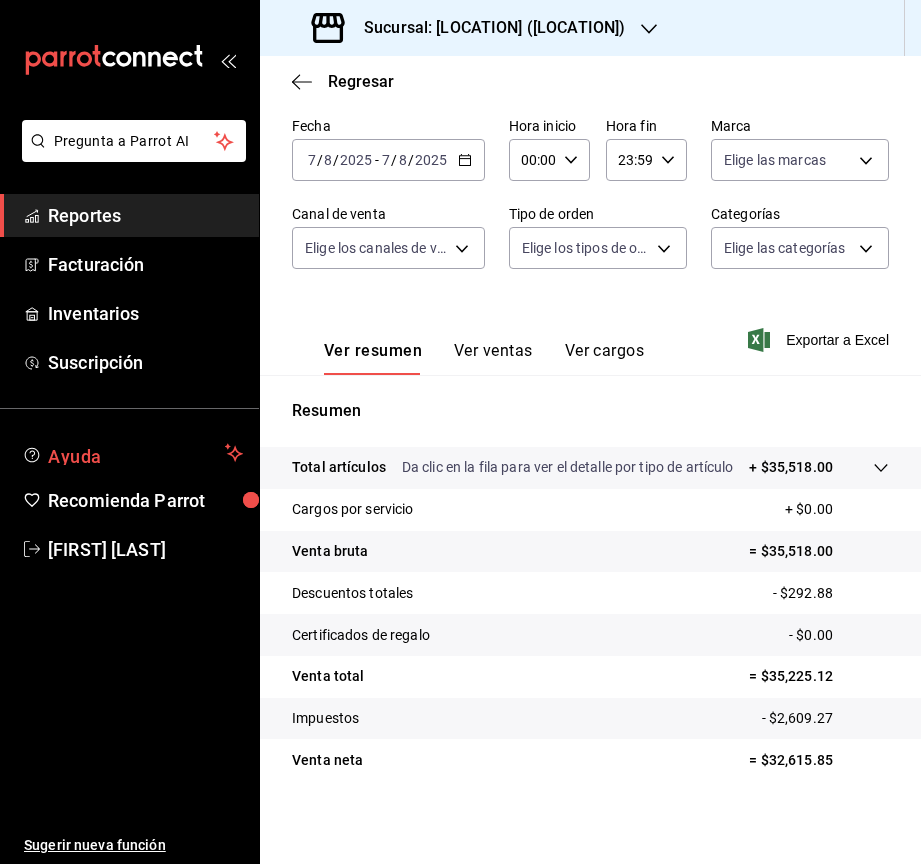 scroll, scrollTop: 115, scrollLeft: 0, axis: vertical 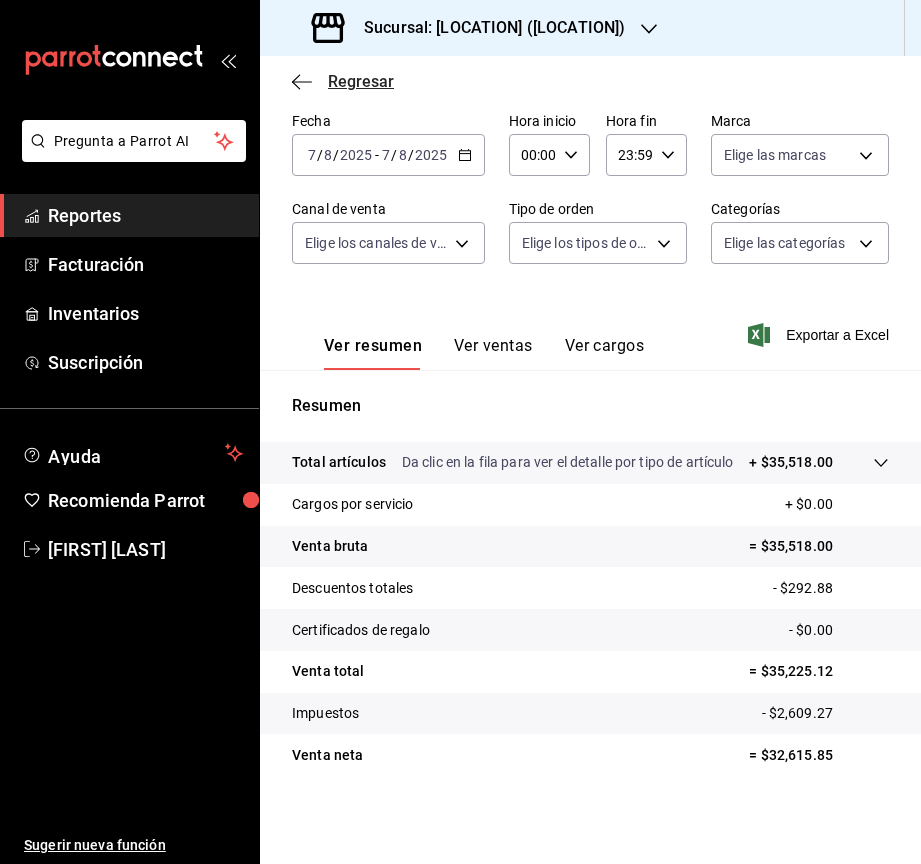click 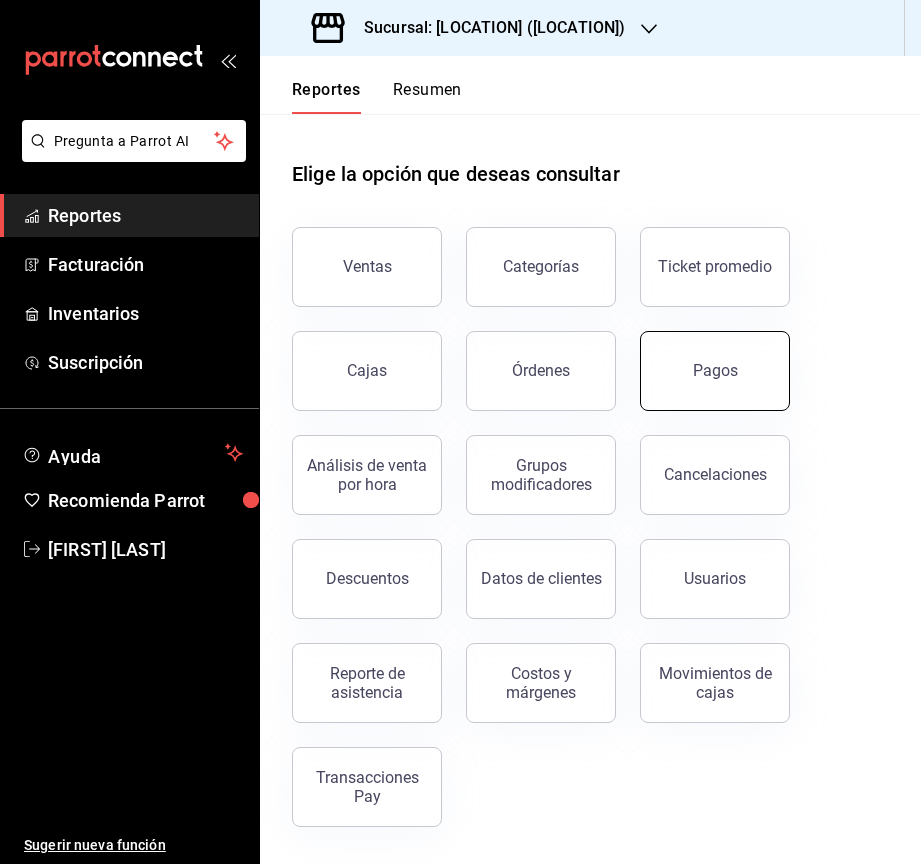 click on "Pagos" at bounding box center (715, 371) 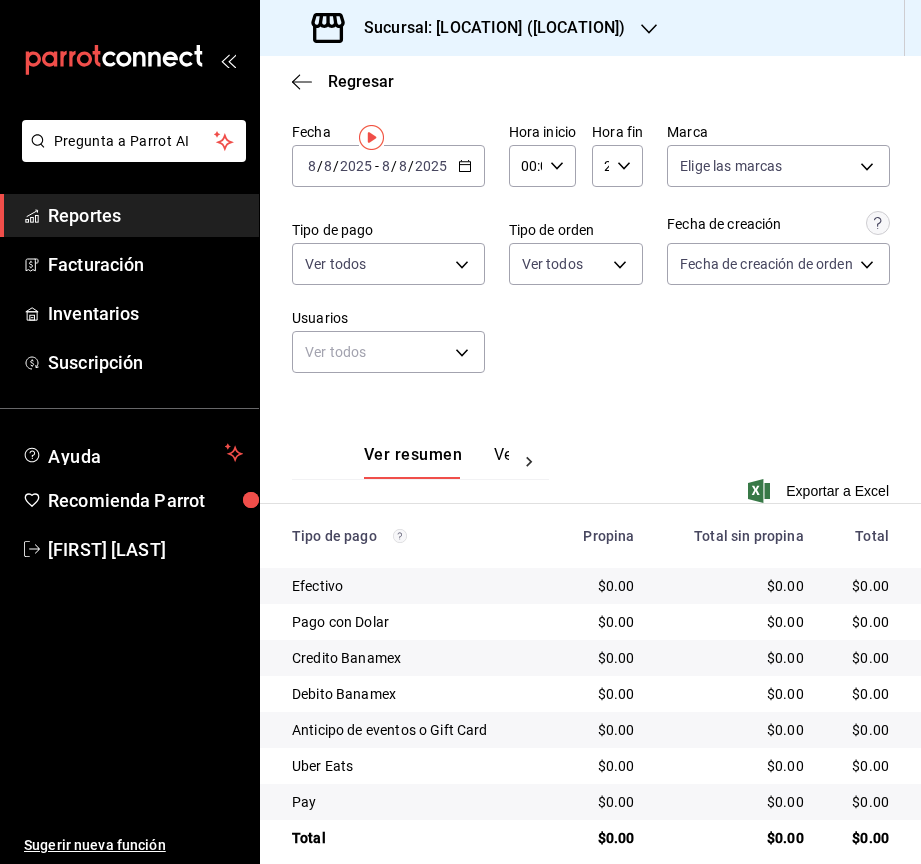 scroll, scrollTop: 94, scrollLeft: 0, axis: vertical 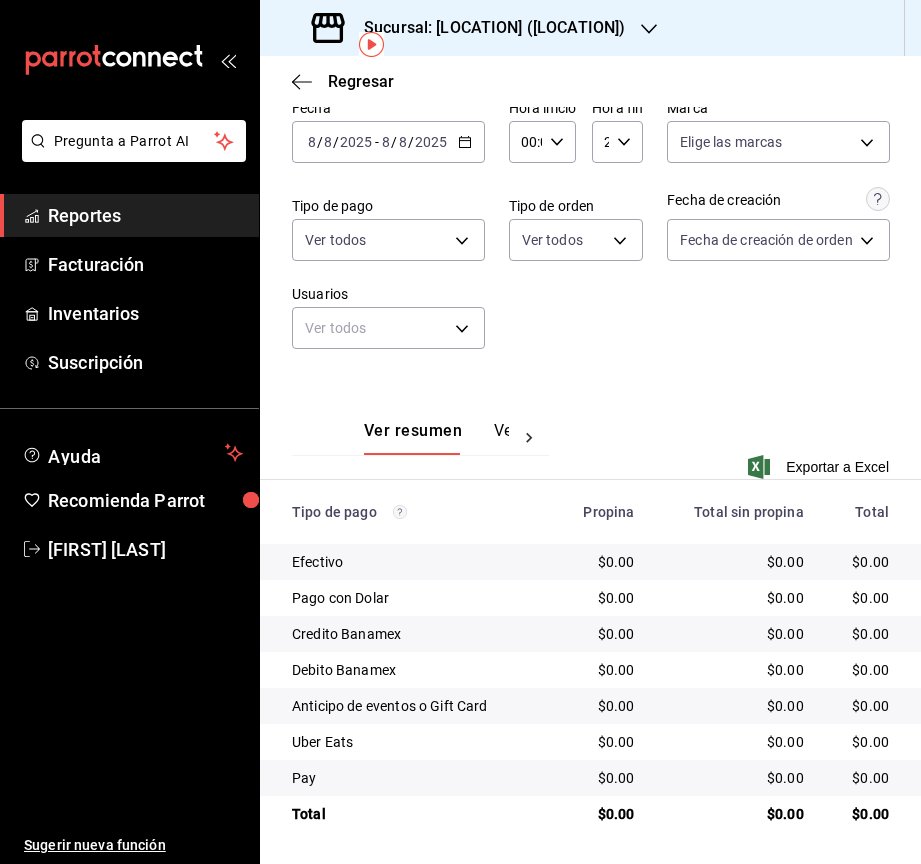 click 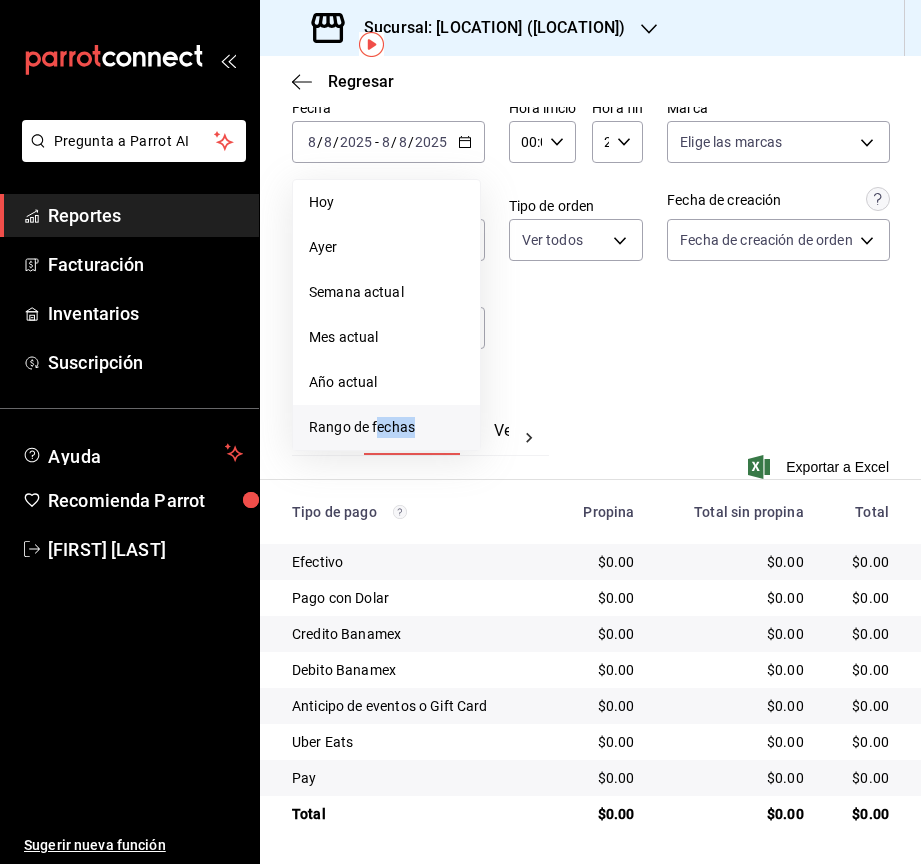 click on "Rango de fechas" at bounding box center [386, 427] 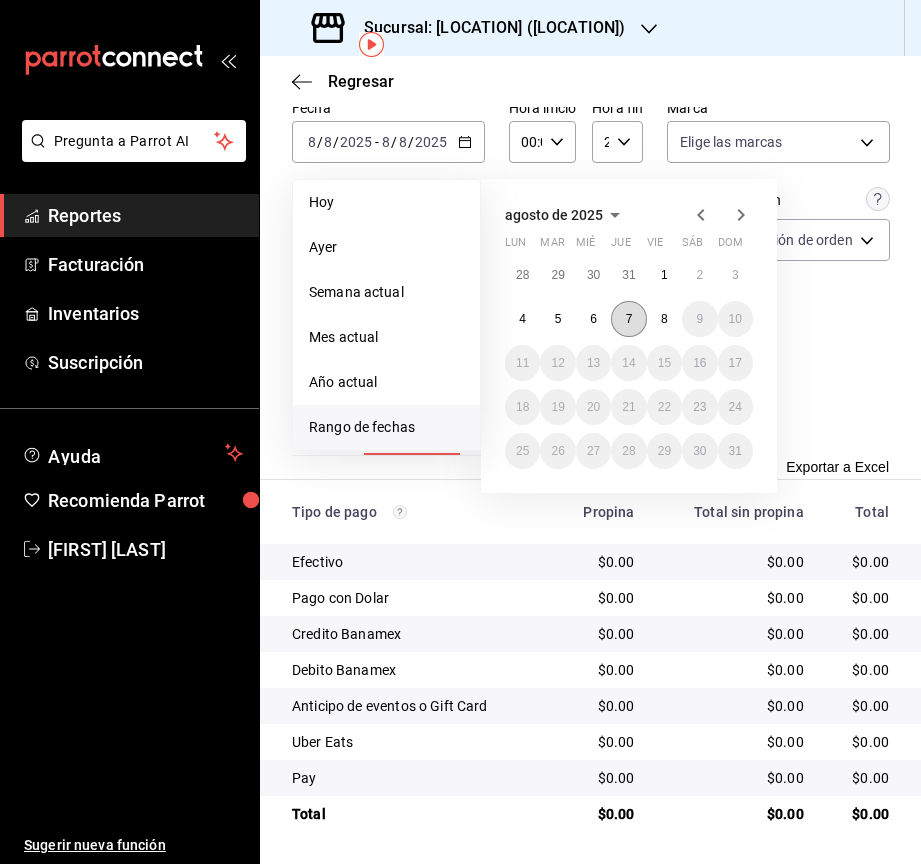 click on "7" at bounding box center (629, 319) 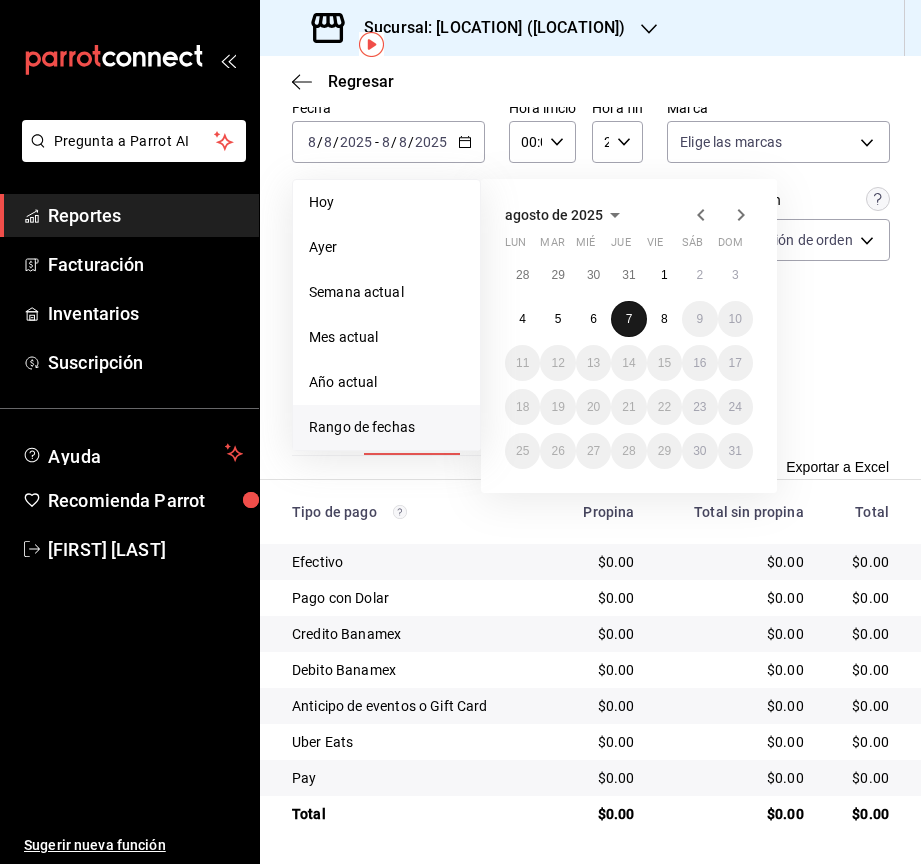click on "7" at bounding box center [629, 319] 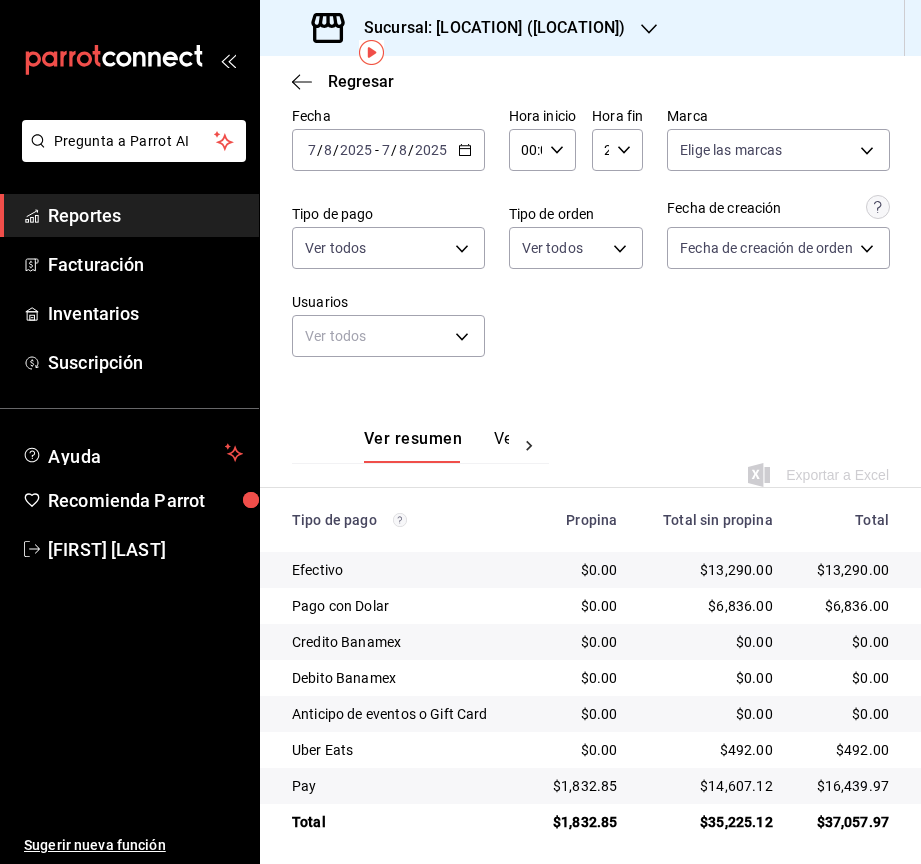 scroll, scrollTop: 94, scrollLeft: 0, axis: vertical 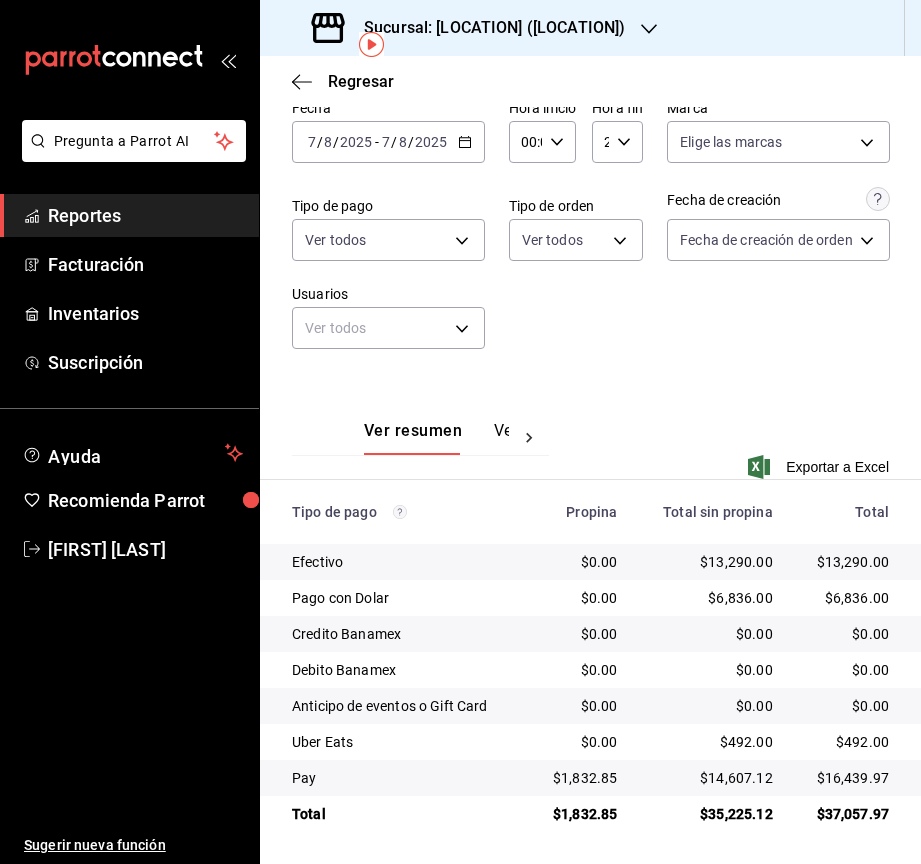 click 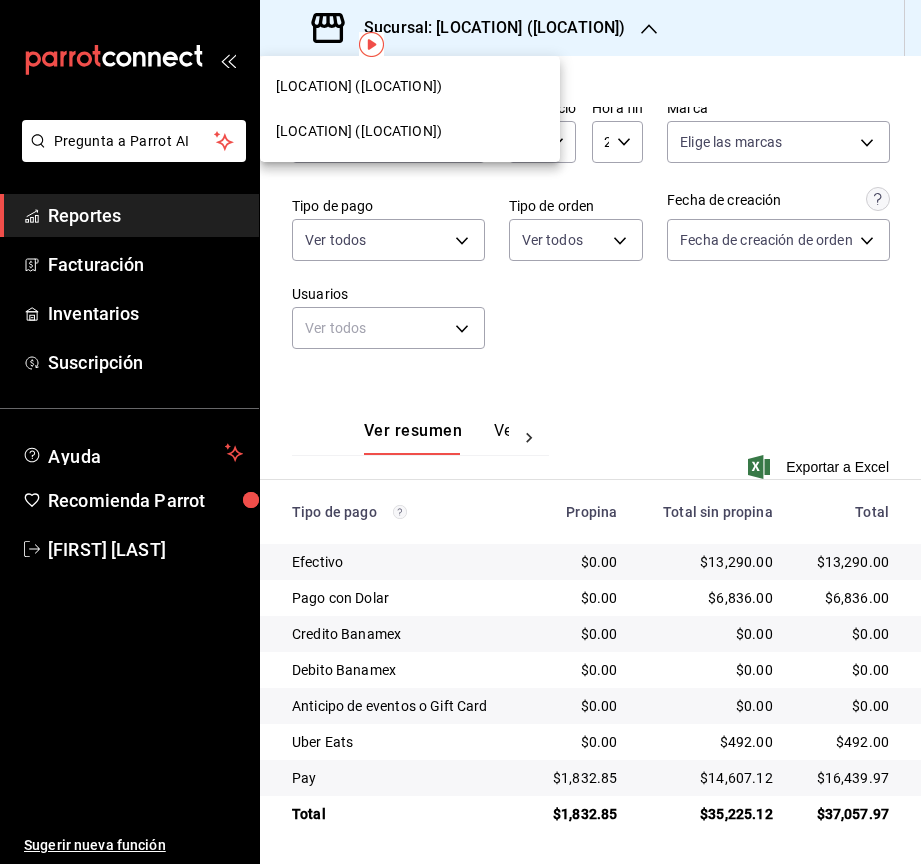 click on "[LOCATION] ([LOCATION])" at bounding box center [359, 86] 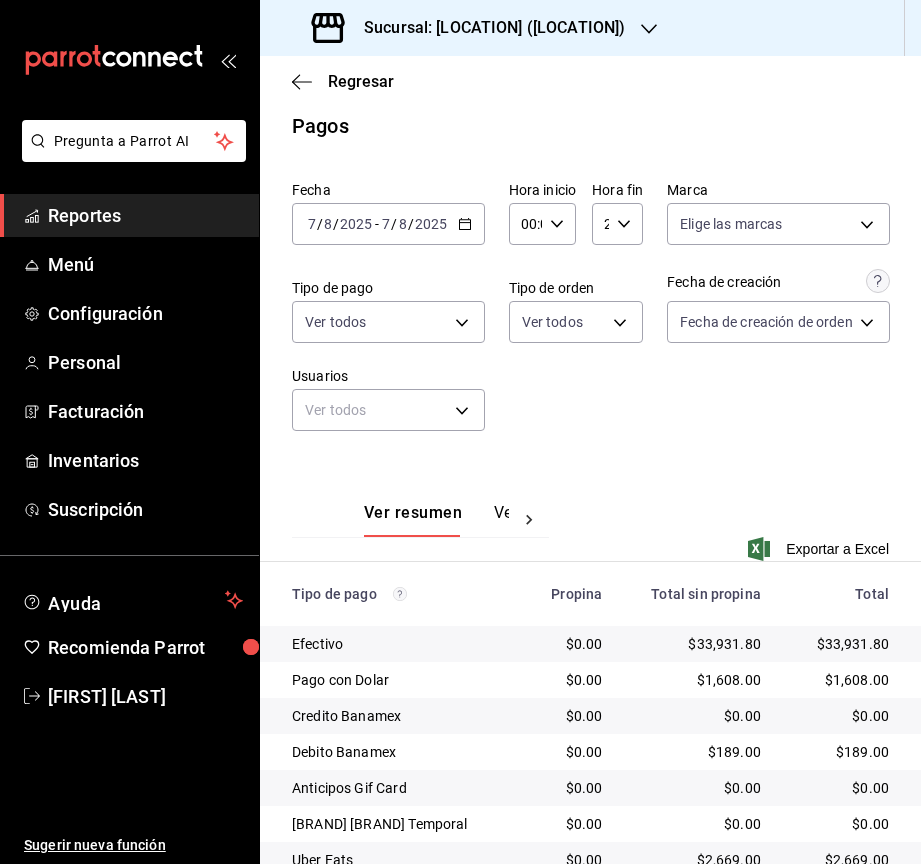 scroll, scrollTop: 0, scrollLeft: 0, axis: both 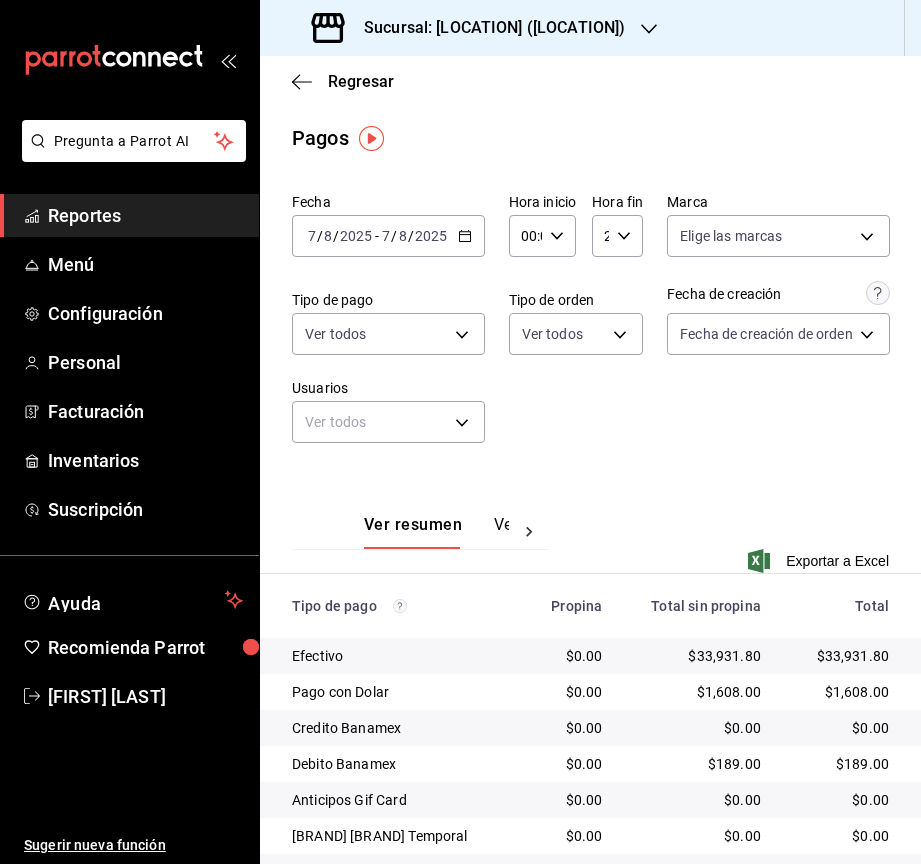 click 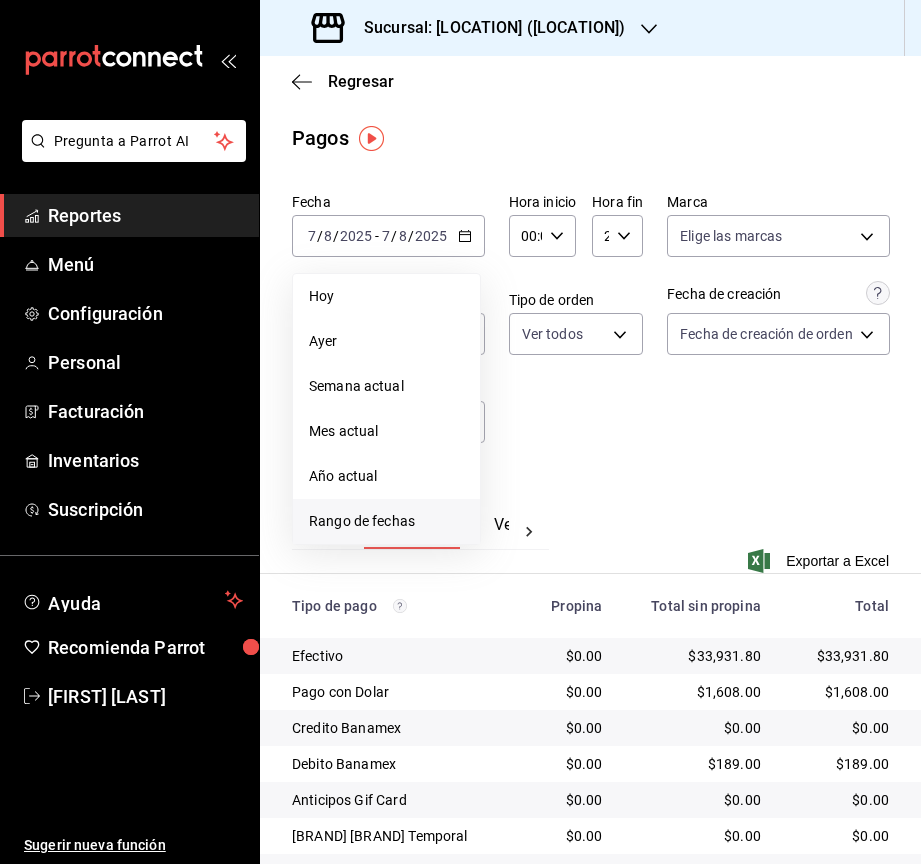 click on "Rango de fechas" at bounding box center (386, 521) 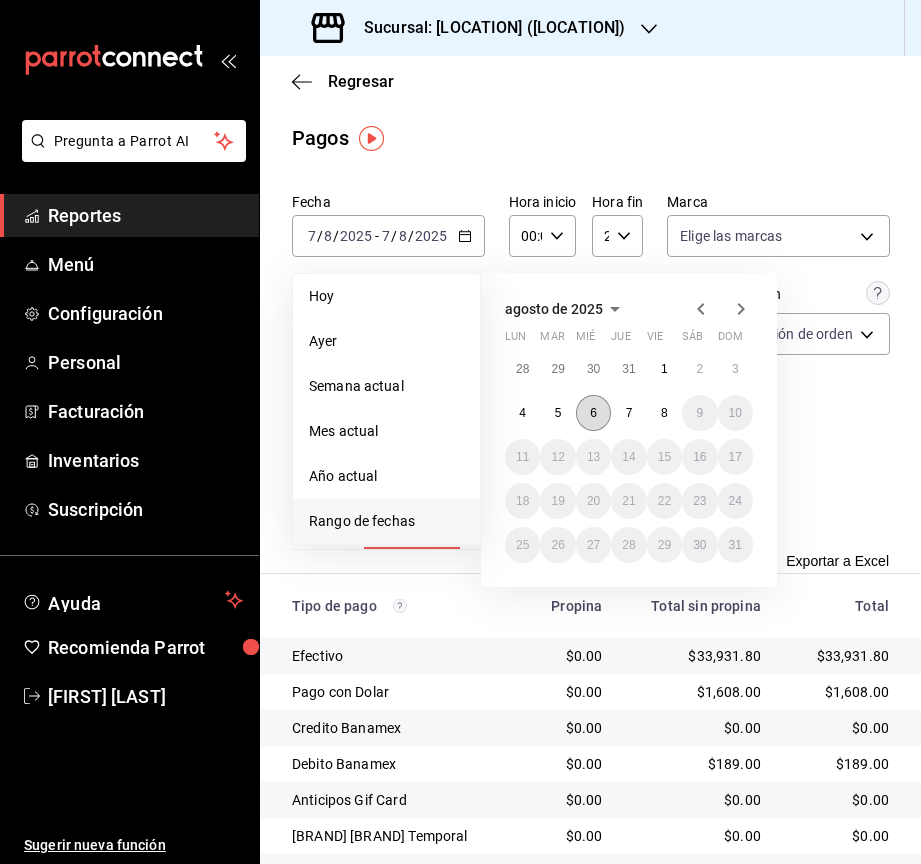 click on "6" at bounding box center (593, 413) 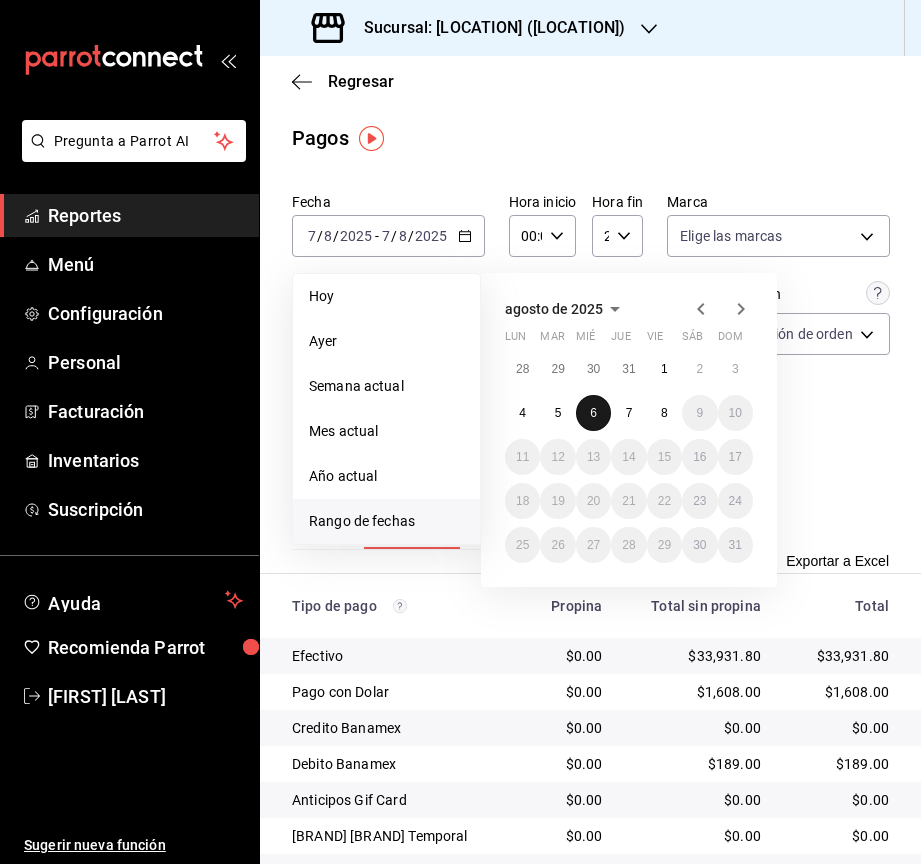 click on "6" at bounding box center (593, 413) 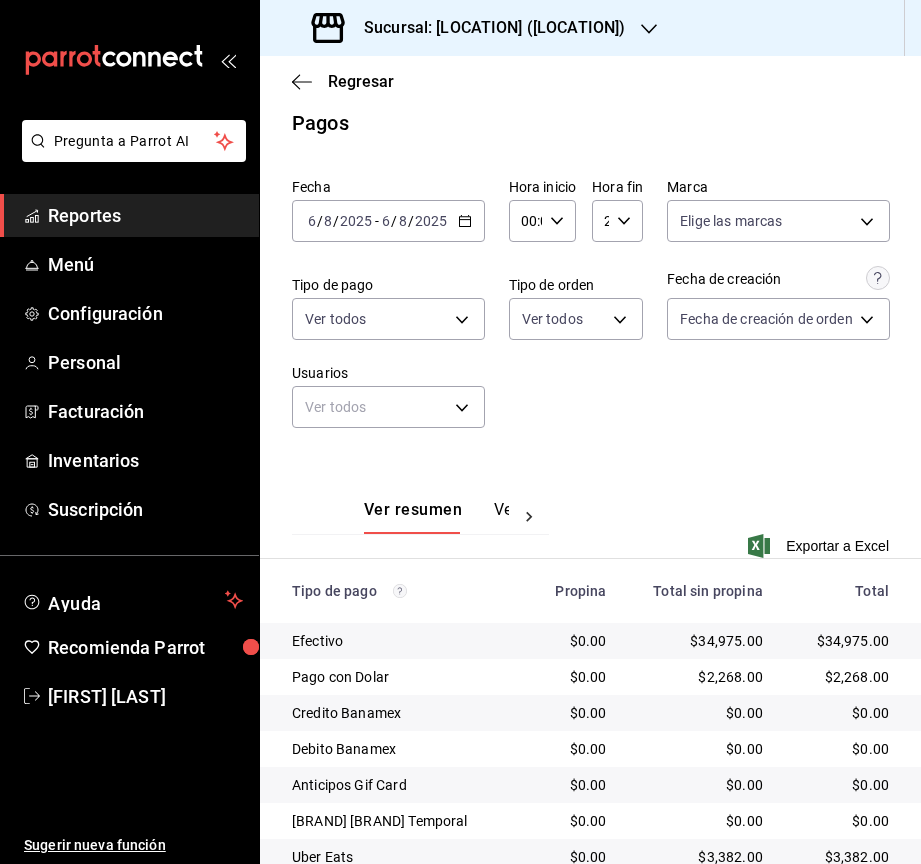 scroll, scrollTop: 0, scrollLeft: 0, axis: both 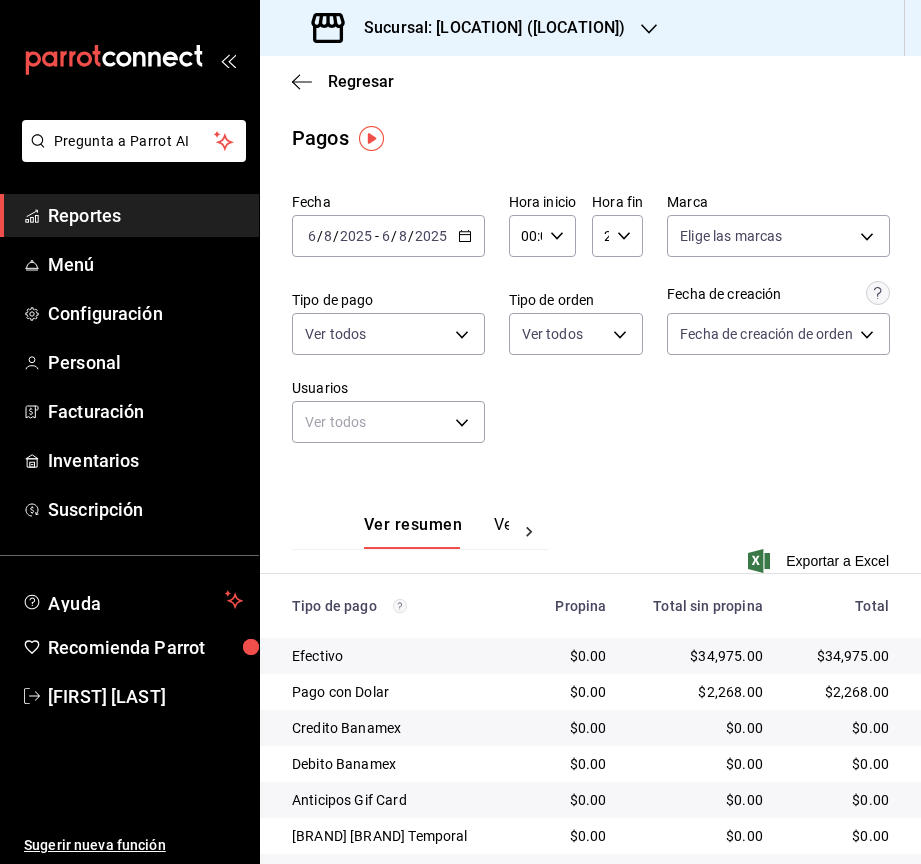 click 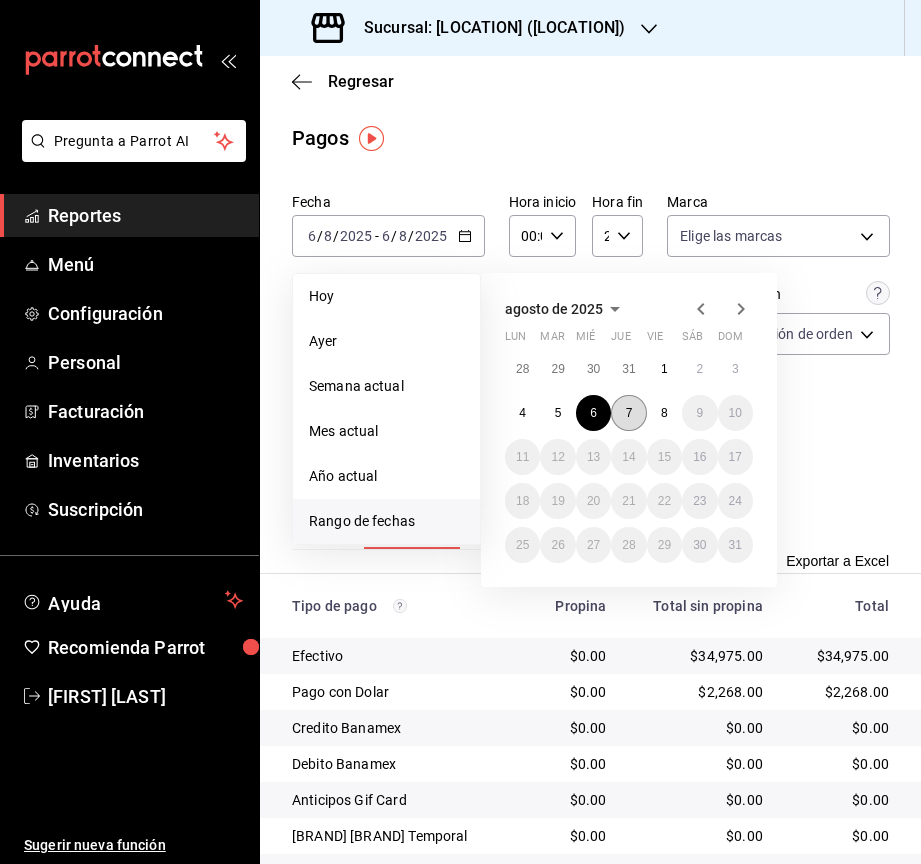 click on "7" at bounding box center (629, 413) 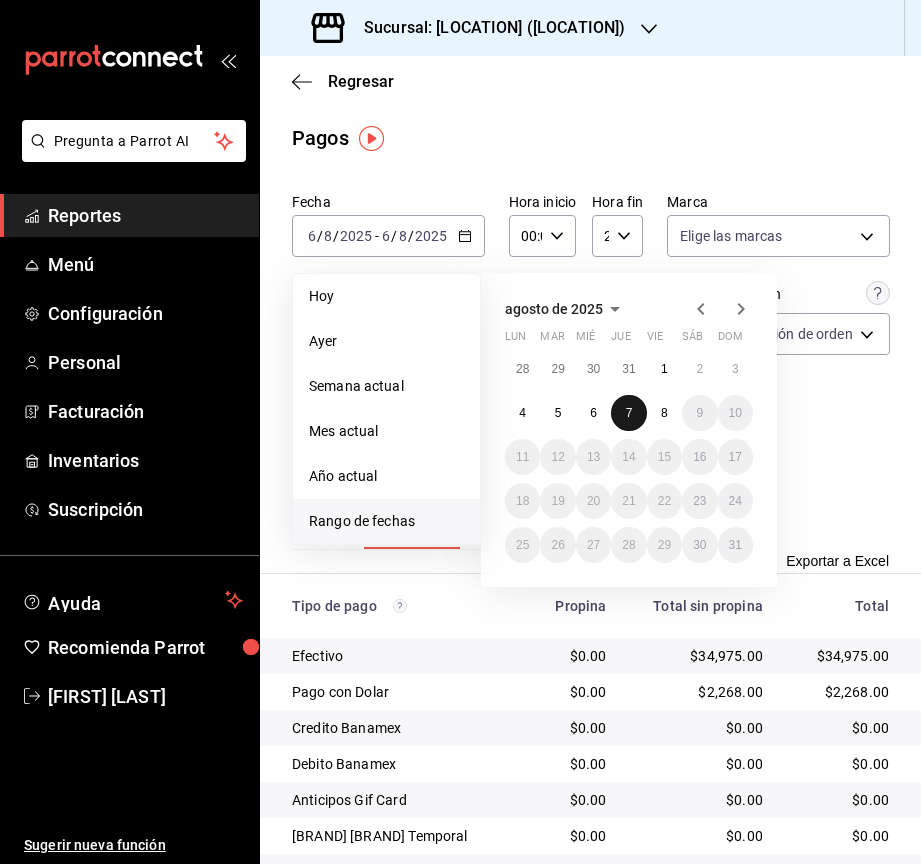 click on "7" at bounding box center [629, 413] 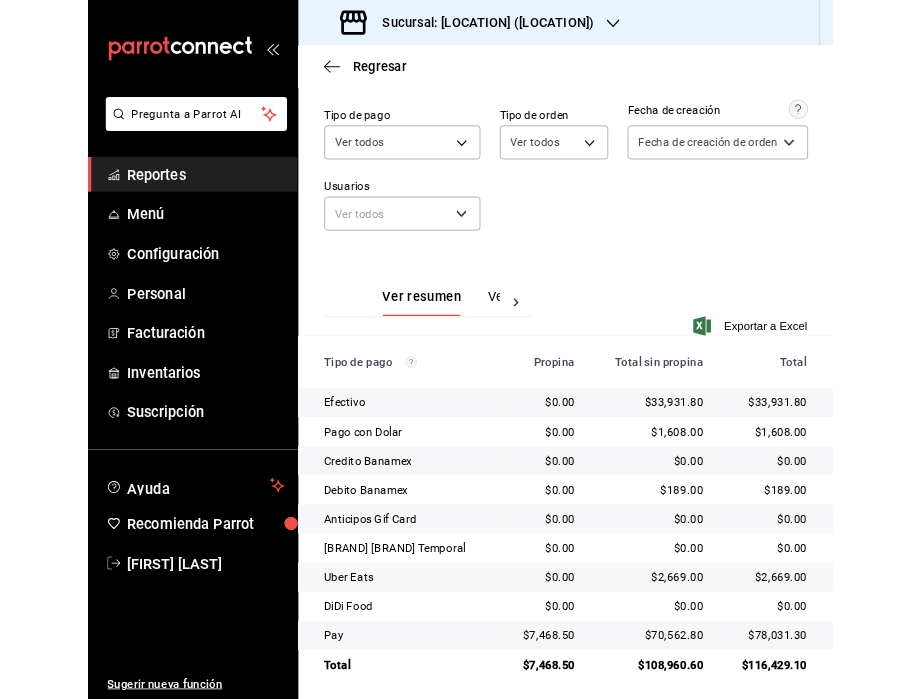 scroll, scrollTop: 166, scrollLeft: 0, axis: vertical 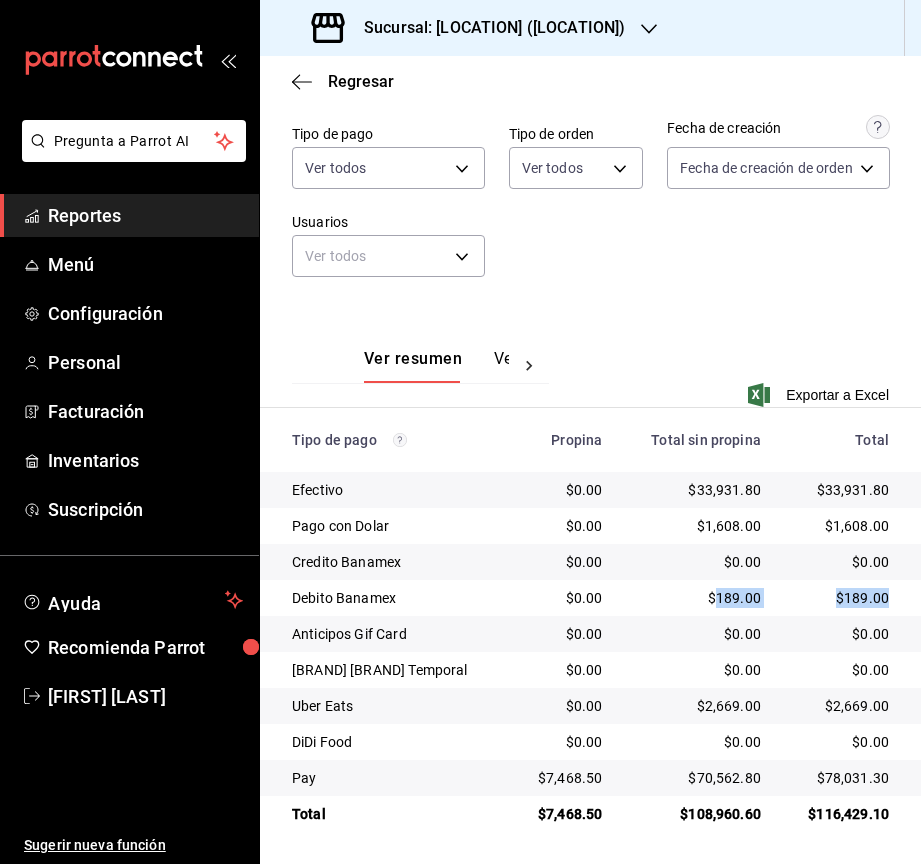 drag, startPoint x: 695, startPoint y: 598, endPoint x: 875, endPoint y: 597, distance: 180.00278 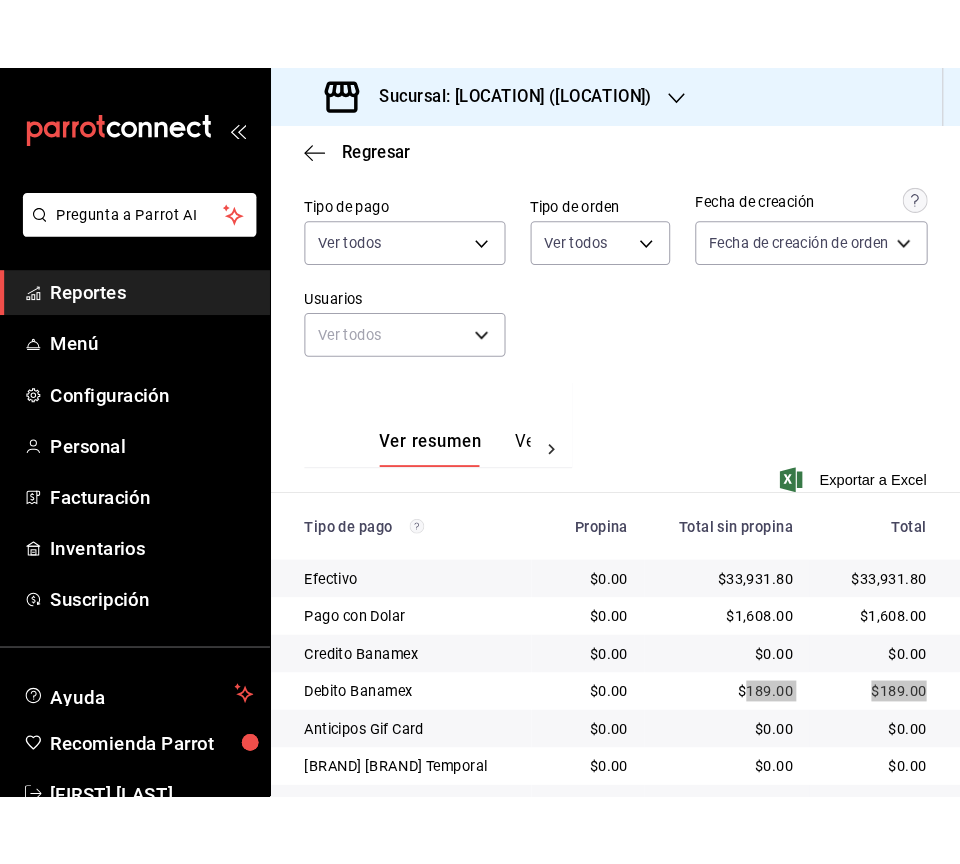 scroll, scrollTop: 166, scrollLeft: 0, axis: vertical 